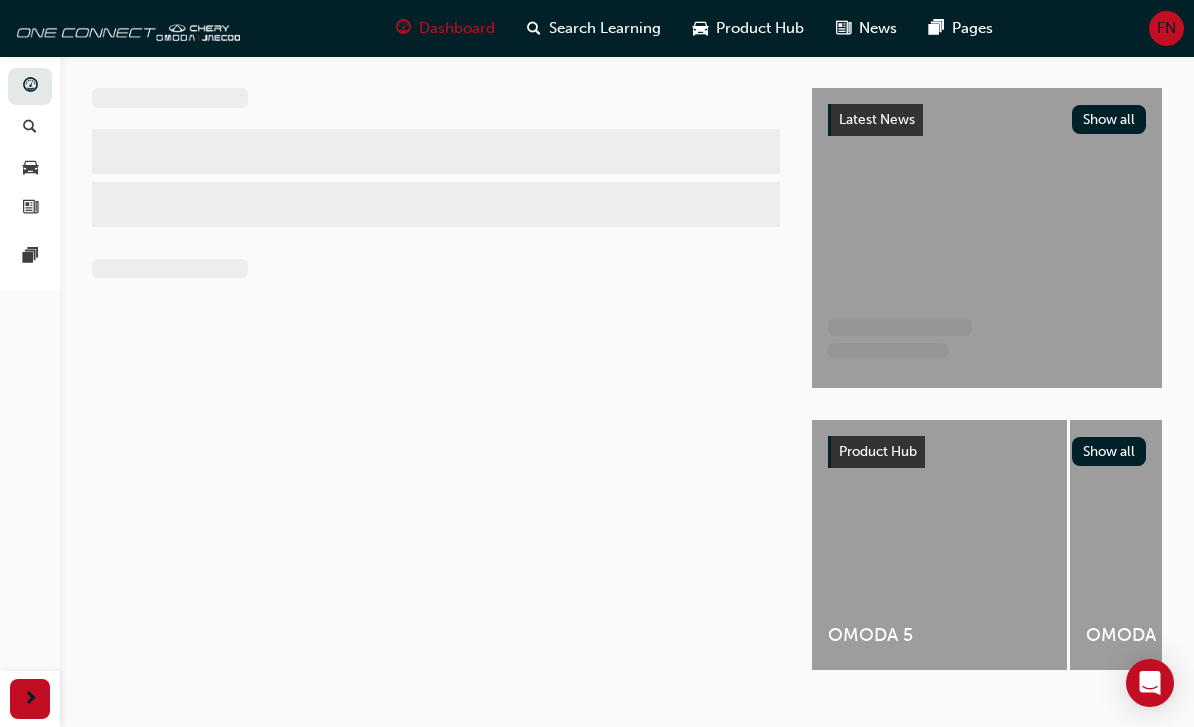 scroll, scrollTop: 0, scrollLeft: 0, axis: both 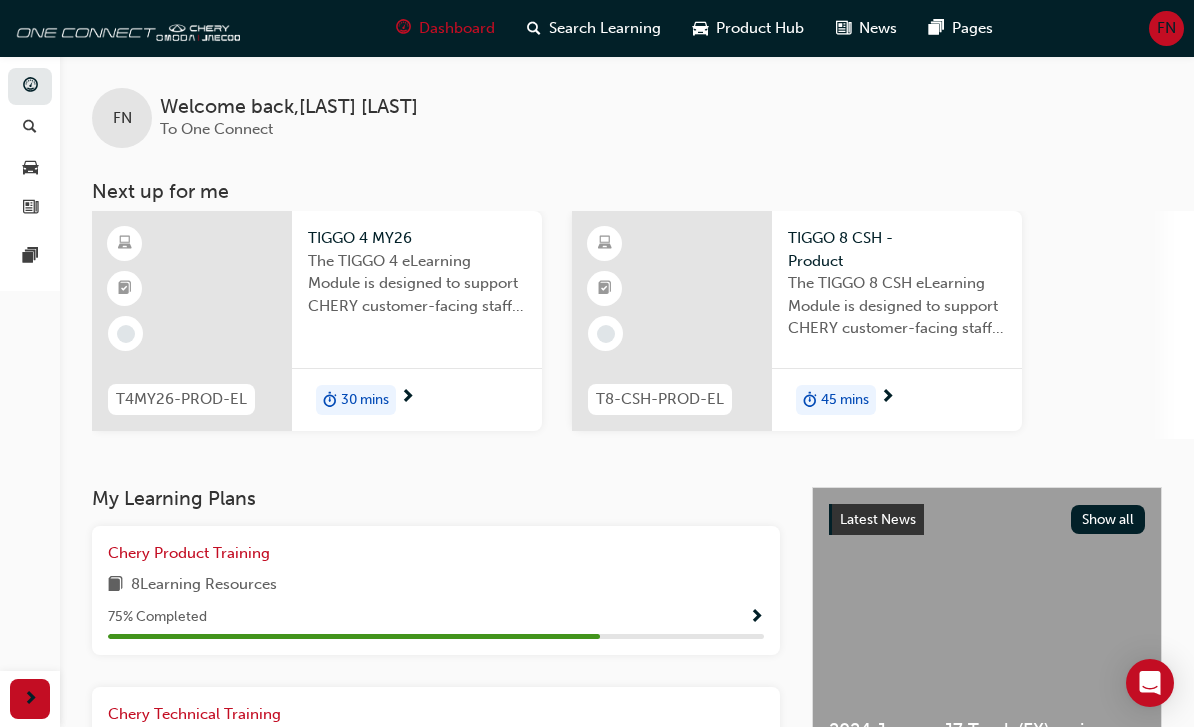 click on "30 mins" at bounding box center (356, 400) 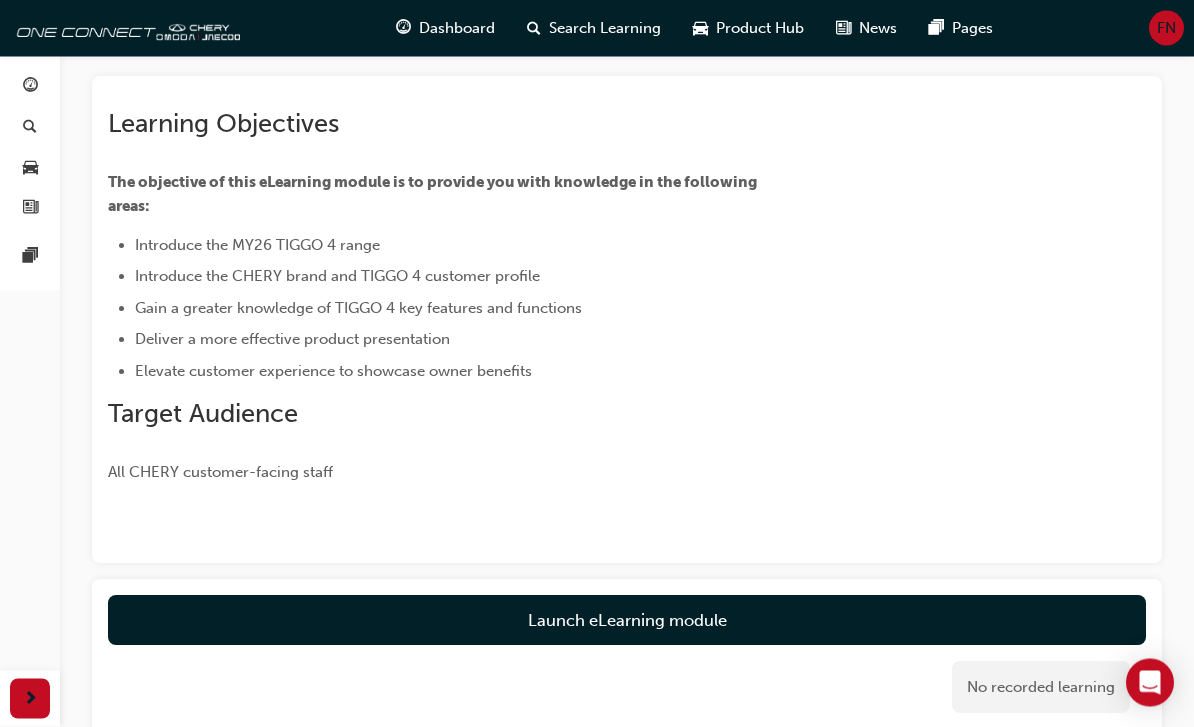 scroll, scrollTop: 186, scrollLeft: 0, axis: vertical 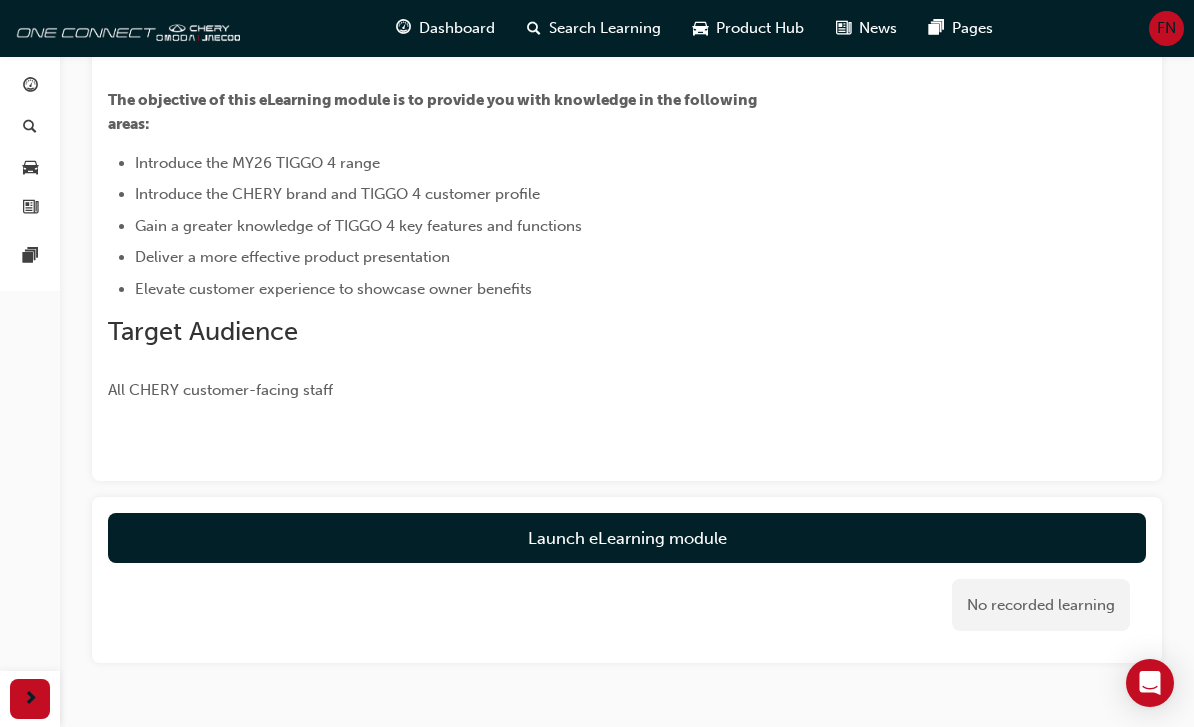 click on "Launch eLearning module" at bounding box center (627, 538) 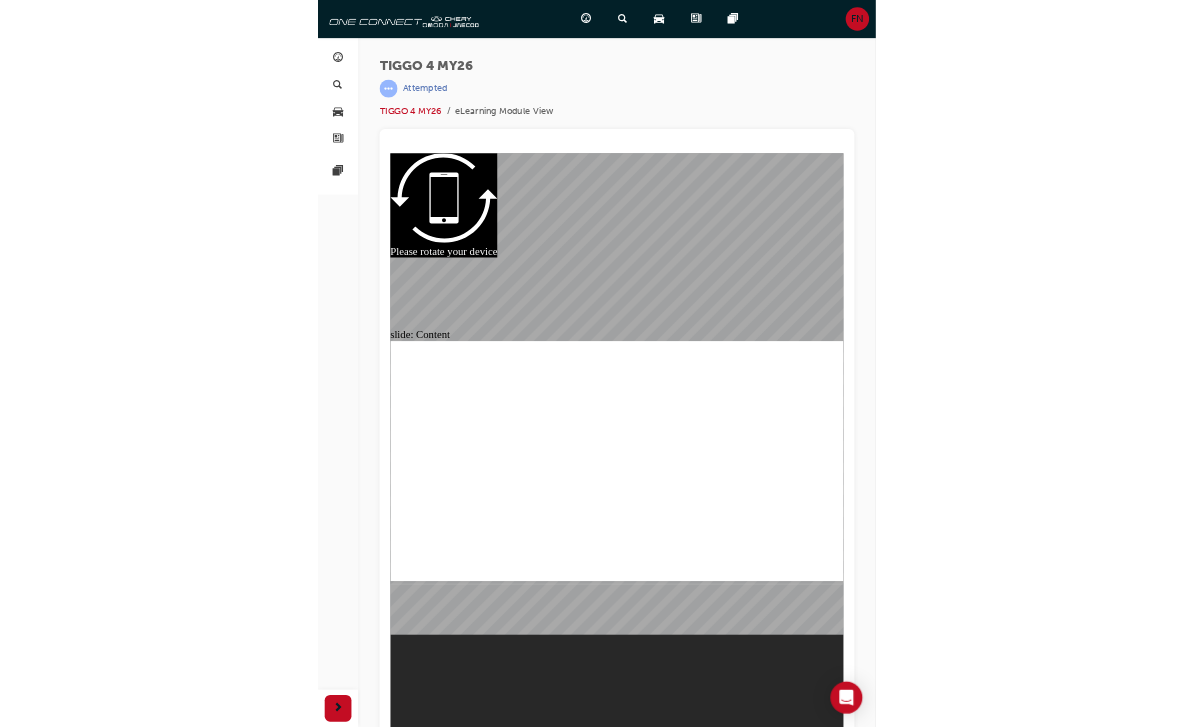 scroll, scrollTop: 26, scrollLeft: 0, axis: vertical 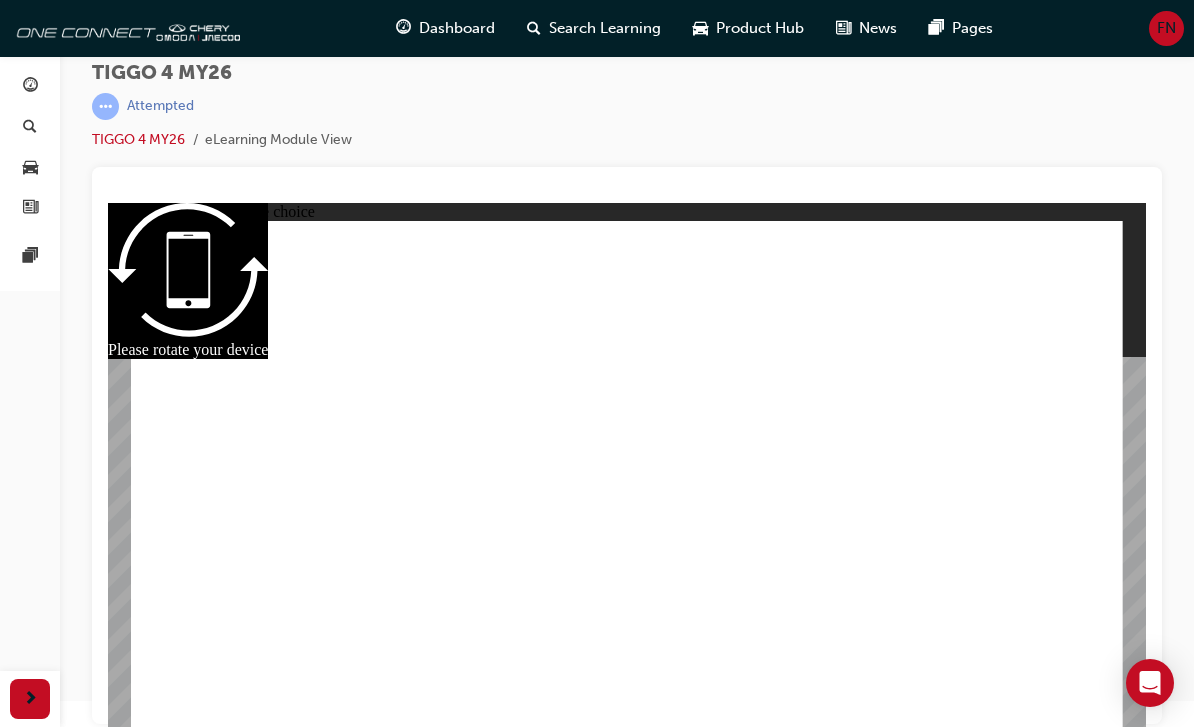 radio on "false" 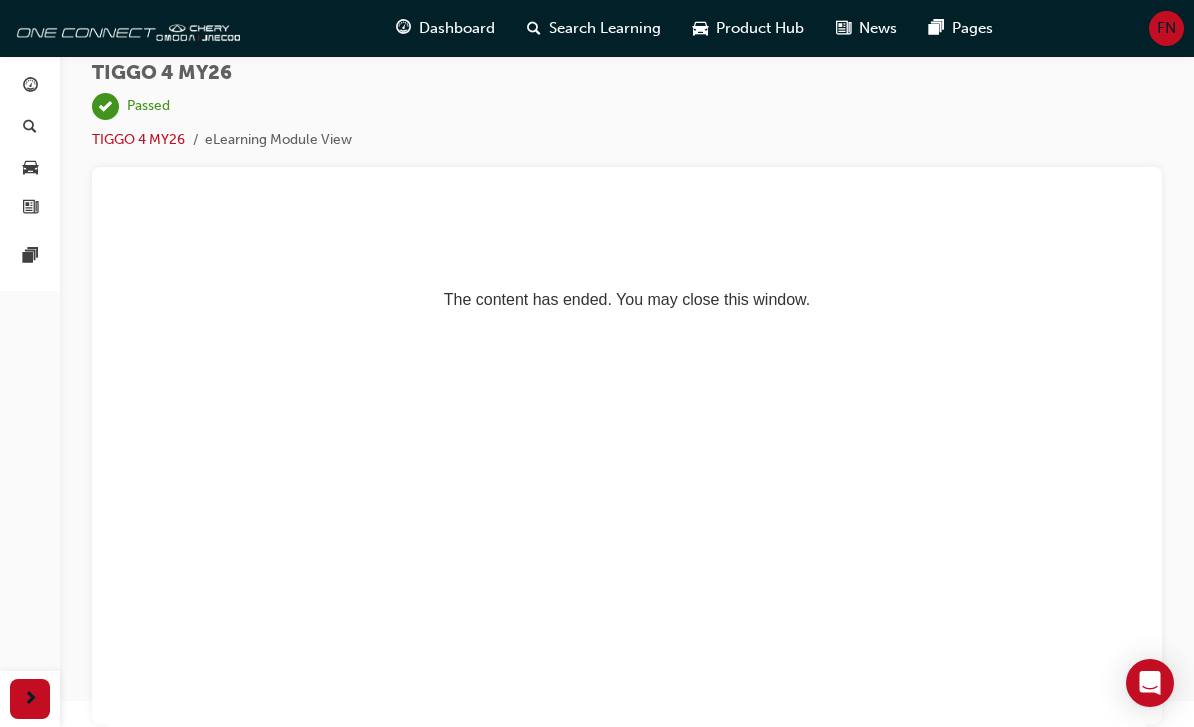 scroll, scrollTop: 0, scrollLeft: 0, axis: both 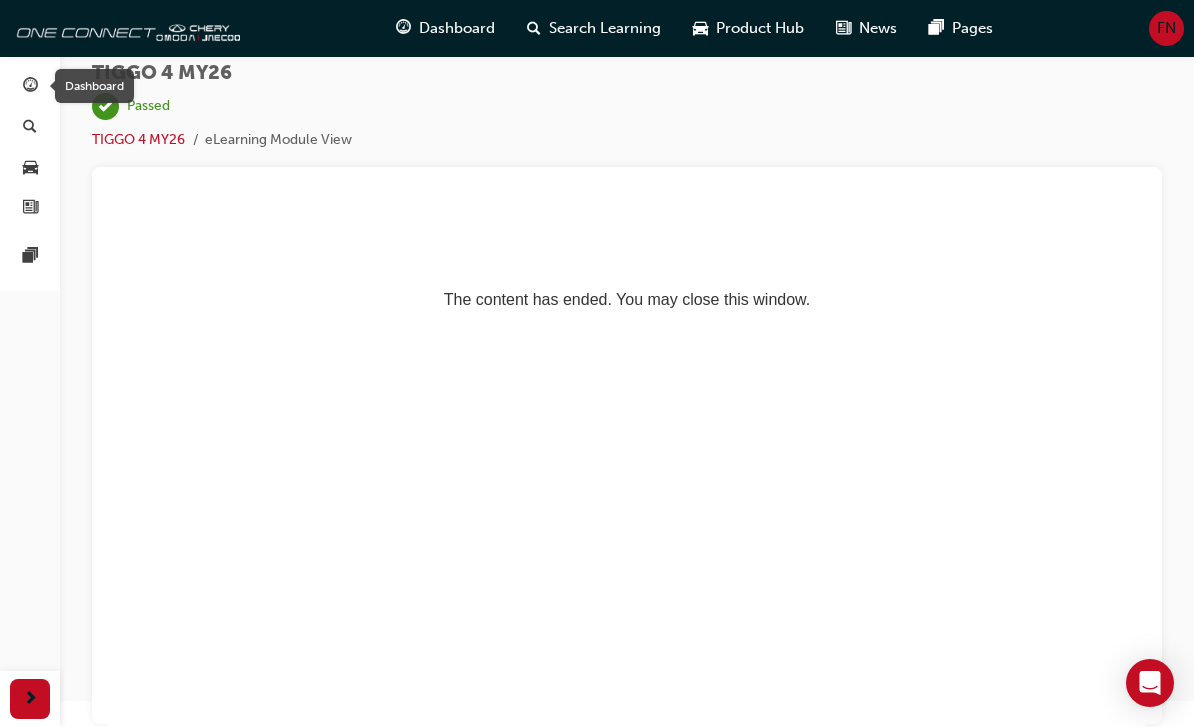 click at bounding box center [30, 87] 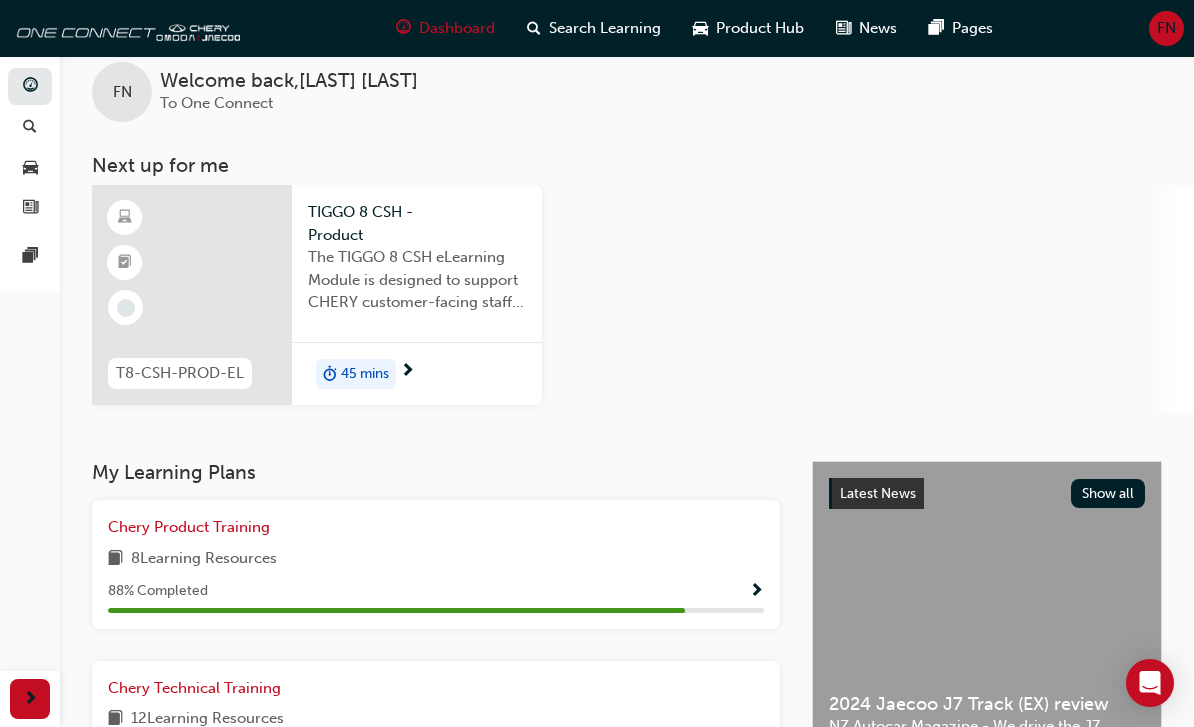 click on "The TIGGO 8 CSH eLearning Module is designed to support CHERY customer-facing staff with the product and sales information for the introduction and demonstration of its unique features and benefits." at bounding box center (417, 280) 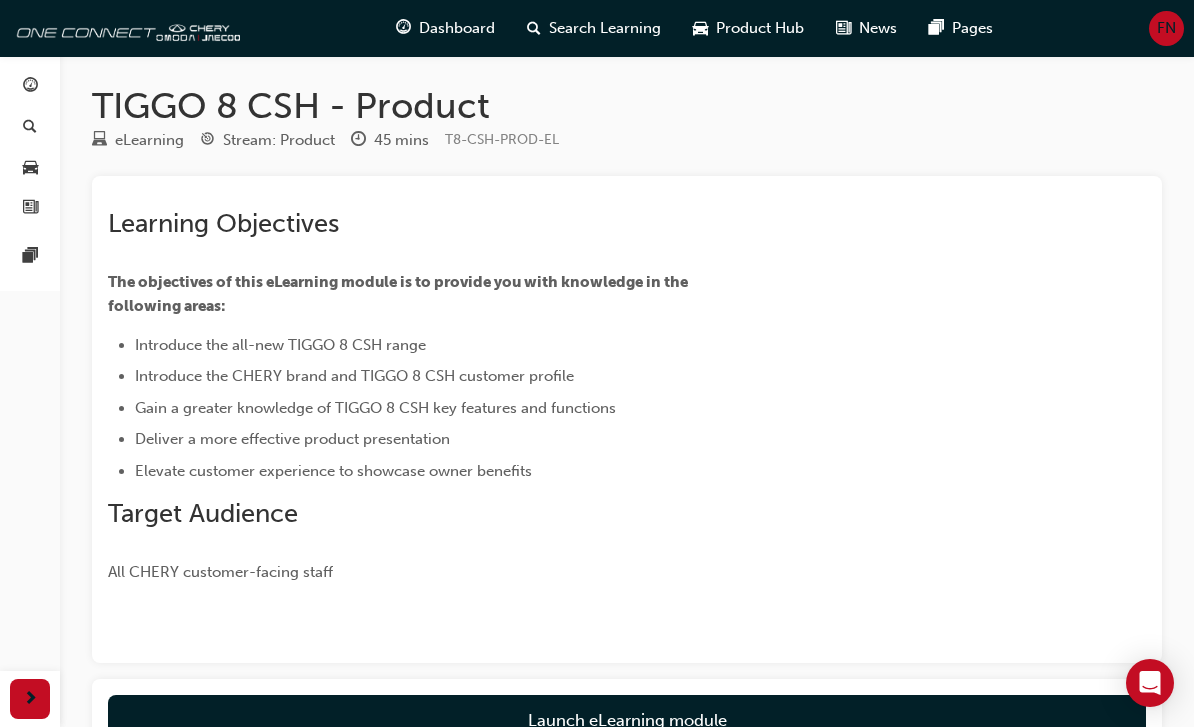 scroll, scrollTop: 186, scrollLeft: 0, axis: vertical 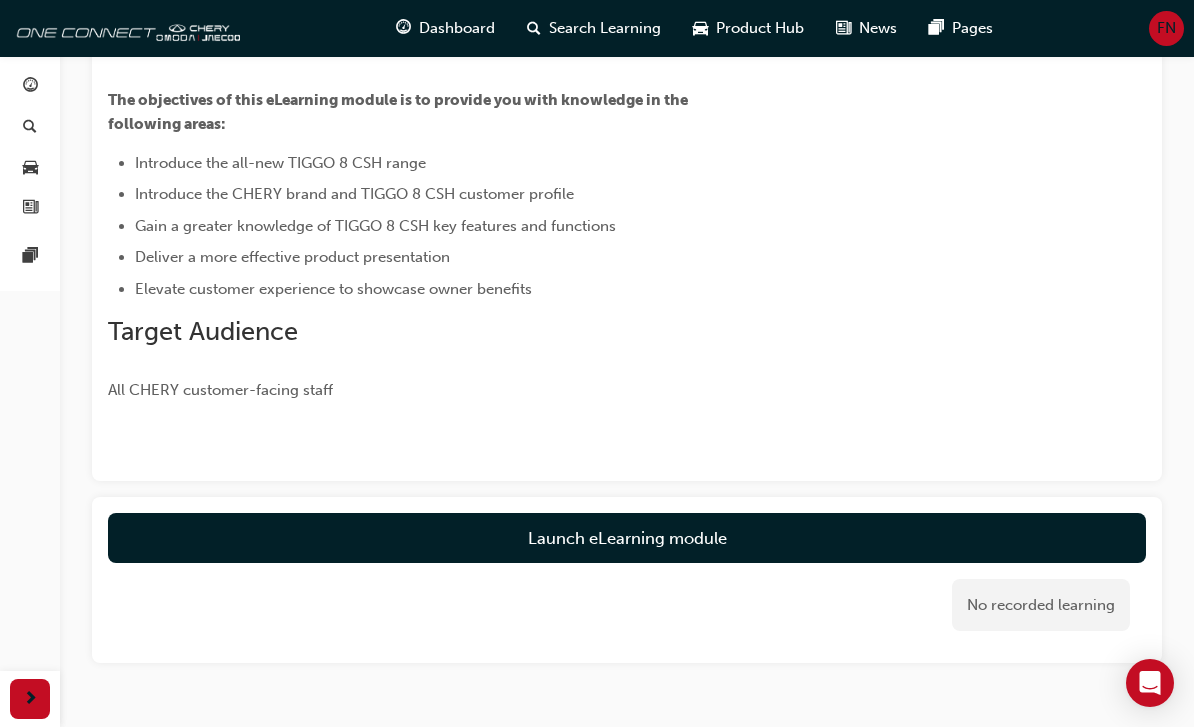click on "Launch eLearning module" at bounding box center (627, 538) 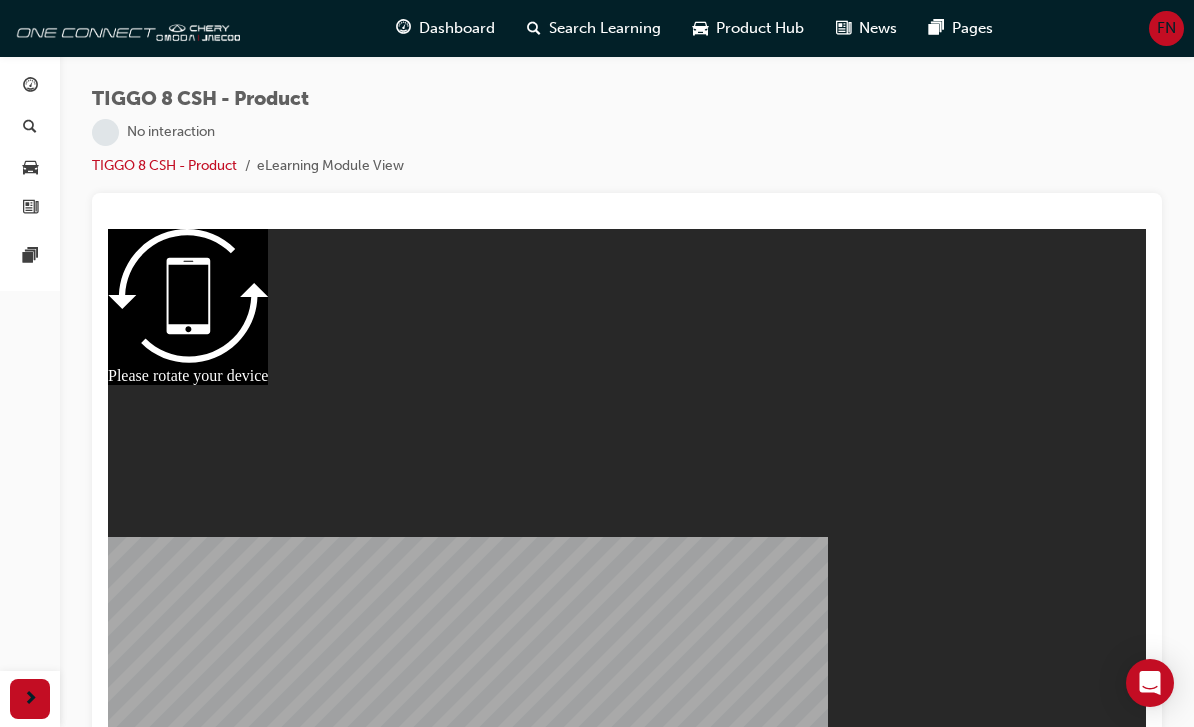 scroll, scrollTop: 0, scrollLeft: 0, axis: both 